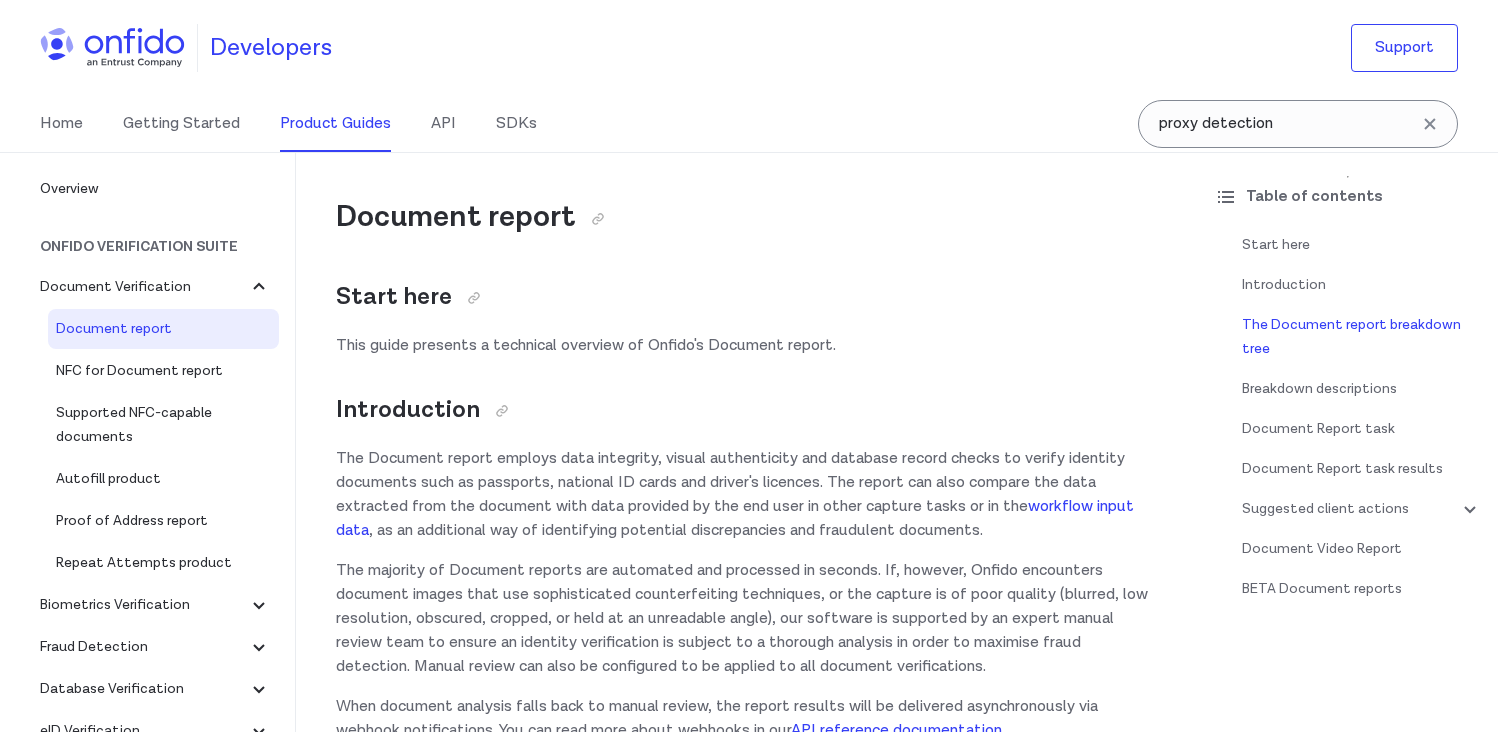 scroll, scrollTop: 700, scrollLeft: 0, axis: vertical 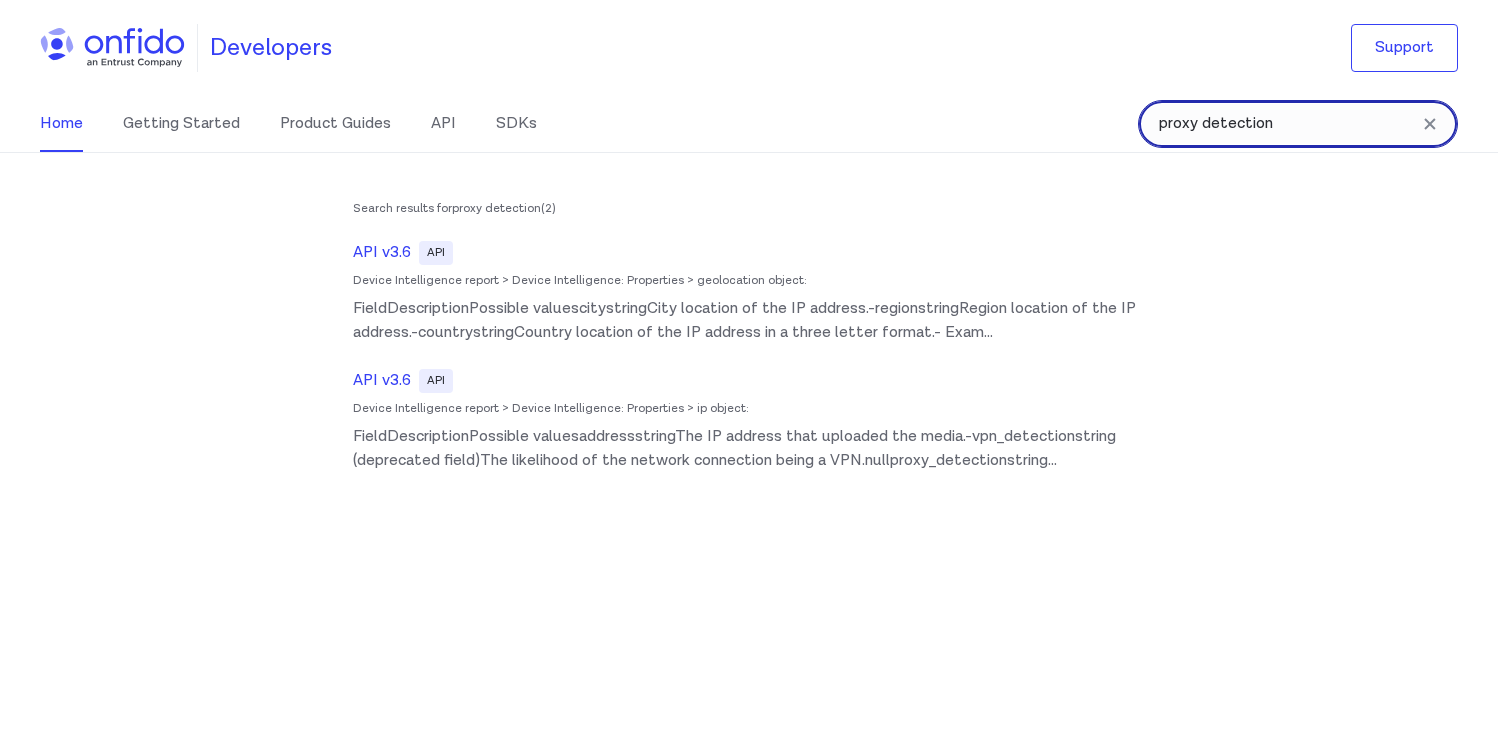 drag, startPoint x: 1241, startPoint y: 132, endPoint x: 1086, endPoint y: 113, distance: 156.16017 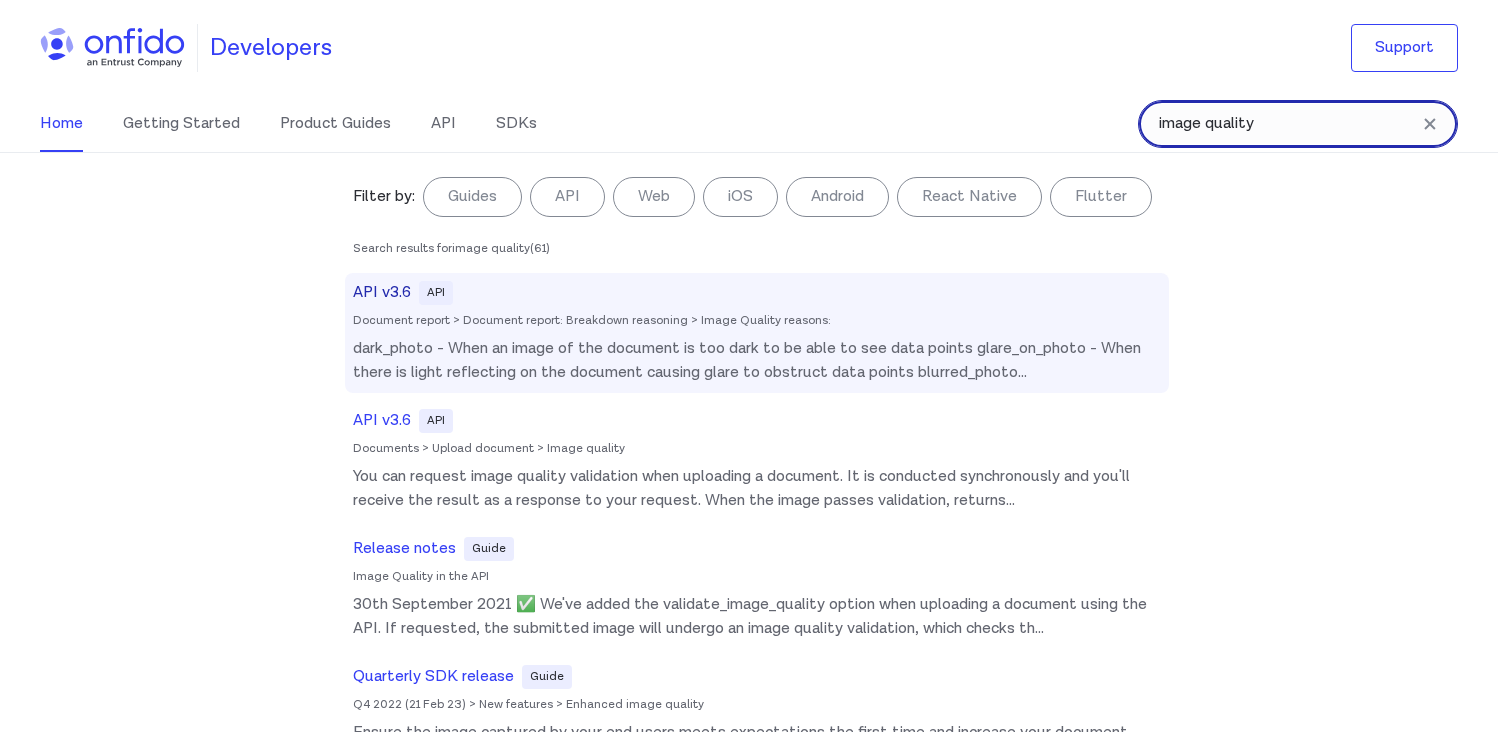type on "image quality" 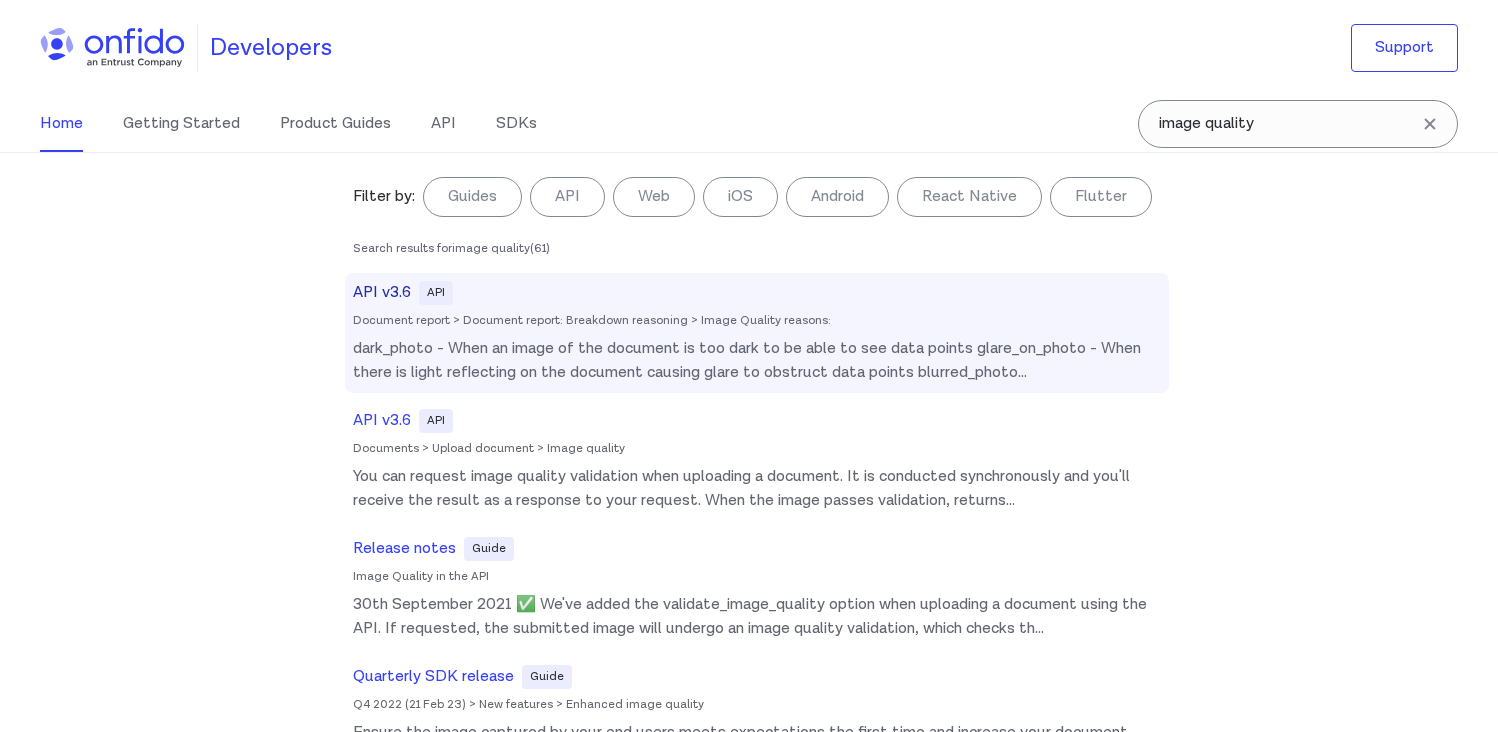 click on "Document report > Document report: Breakdown reasoning > Image Quality reasons:" at bounding box center [757, 321] 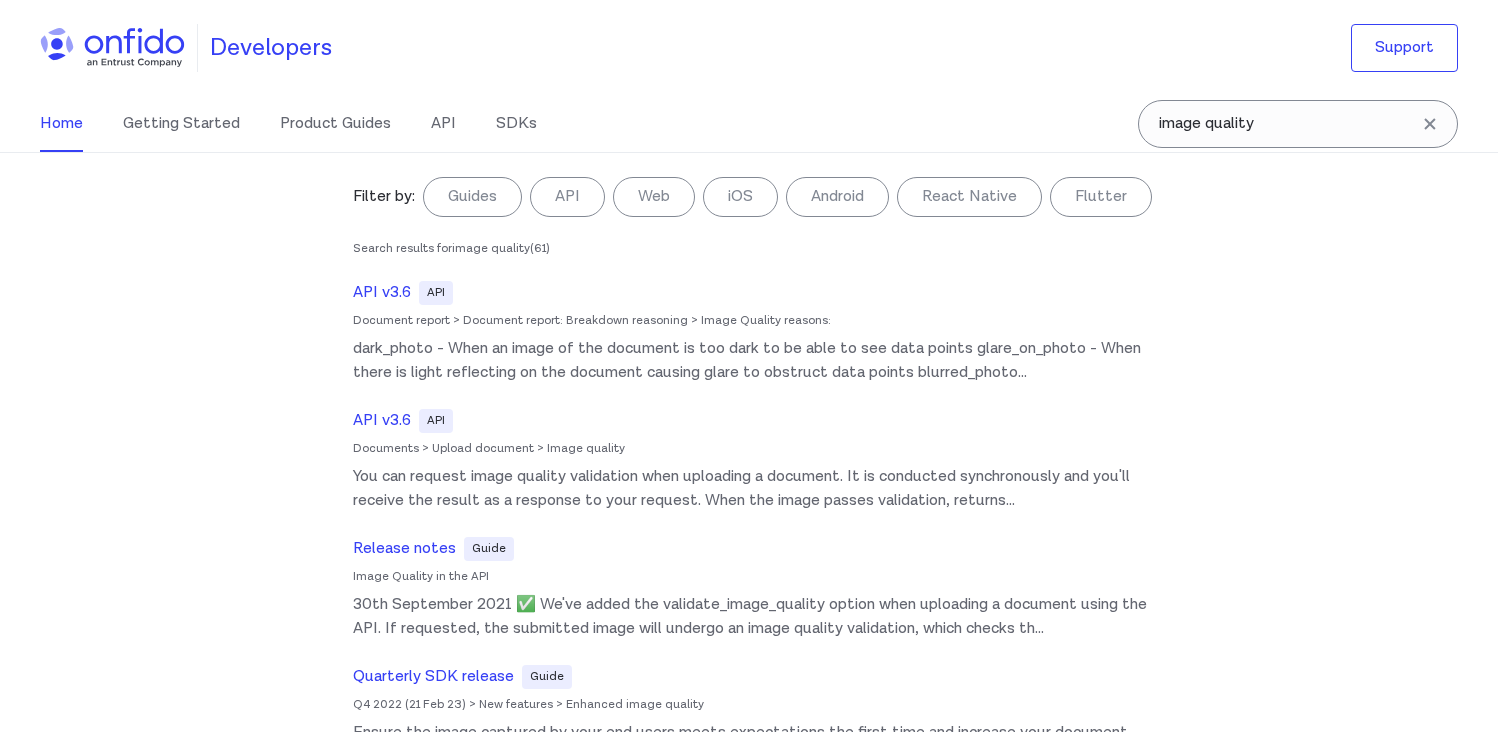 select on "http" 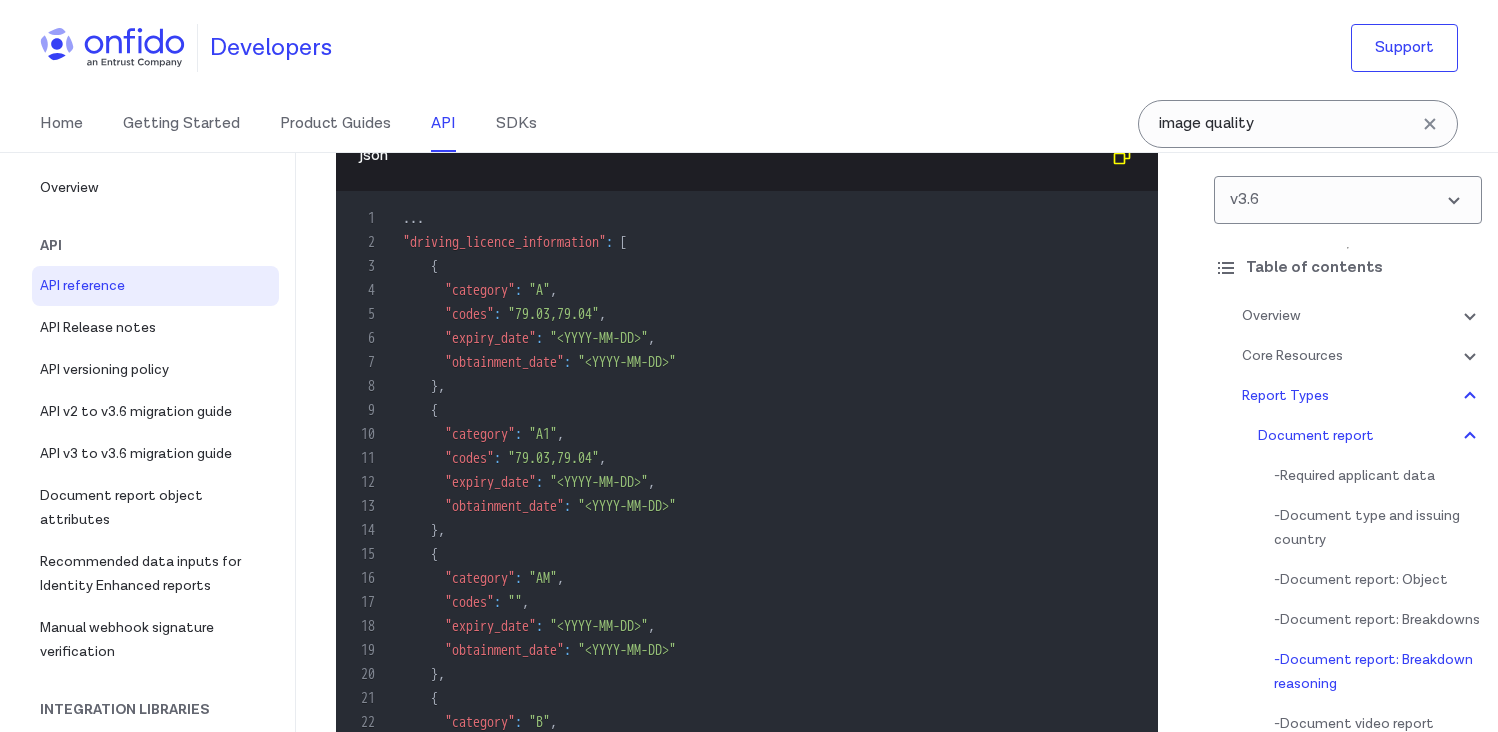 scroll, scrollTop: 99096, scrollLeft: 0, axis: vertical 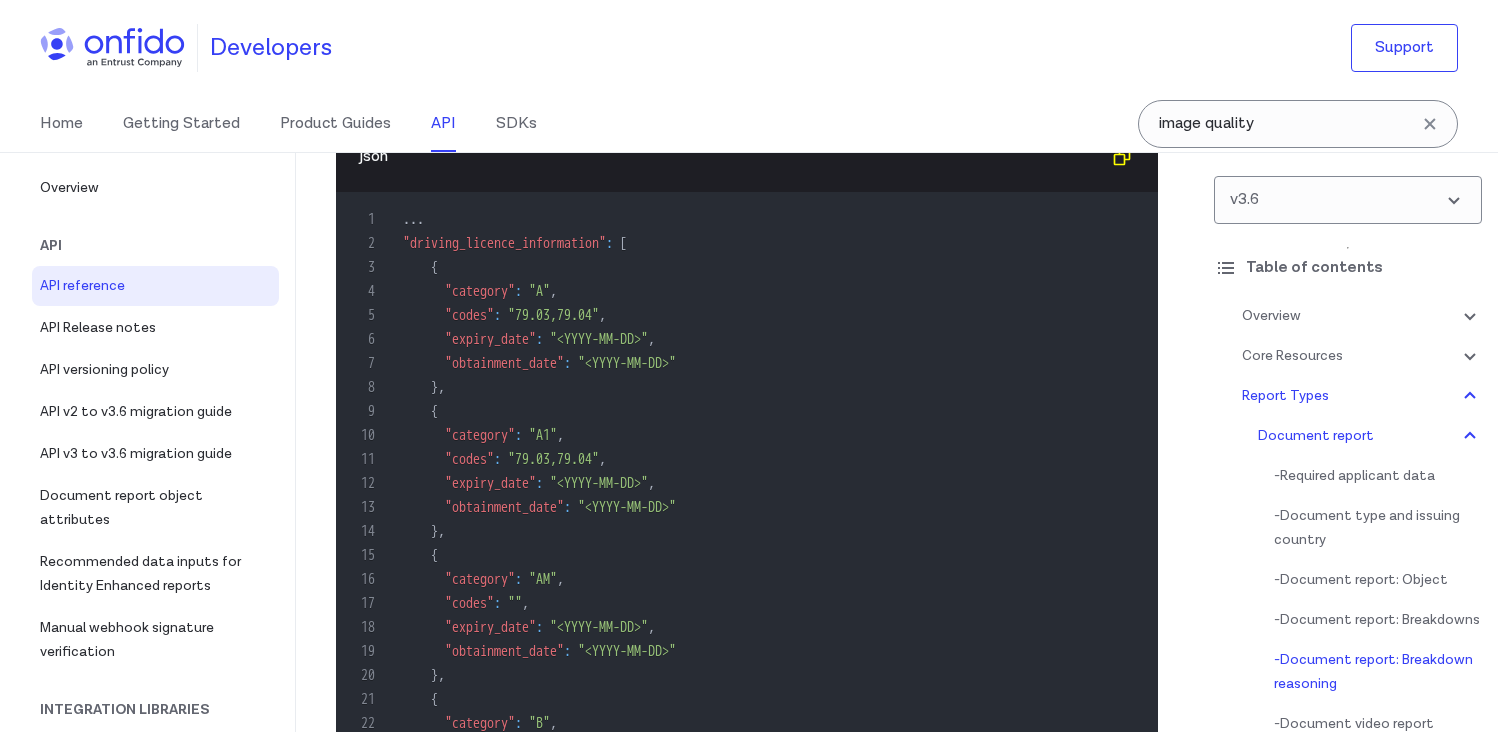 click at bounding box center (533, -4504) 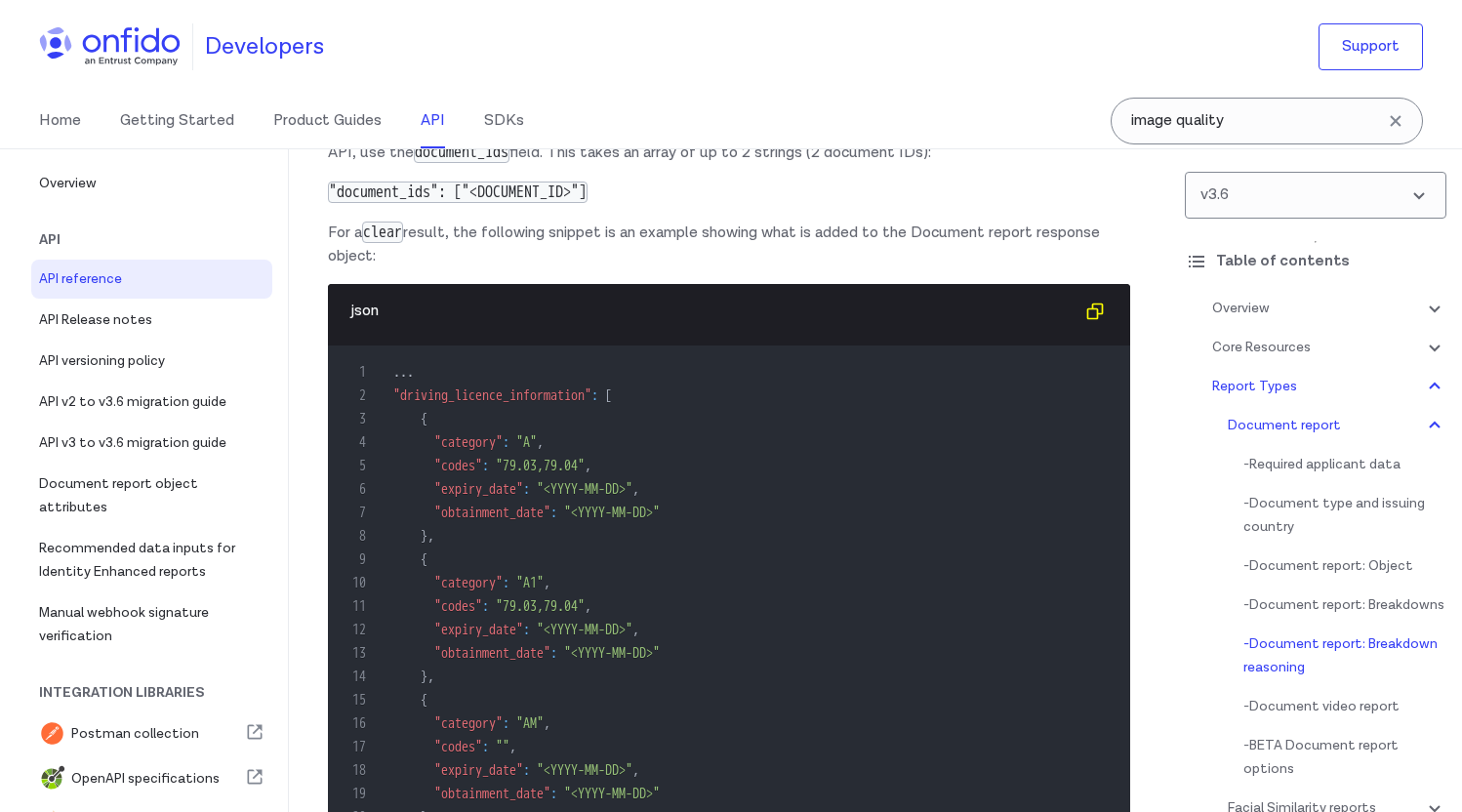 scroll, scrollTop: 96557, scrollLeft: 0, axis: vertical 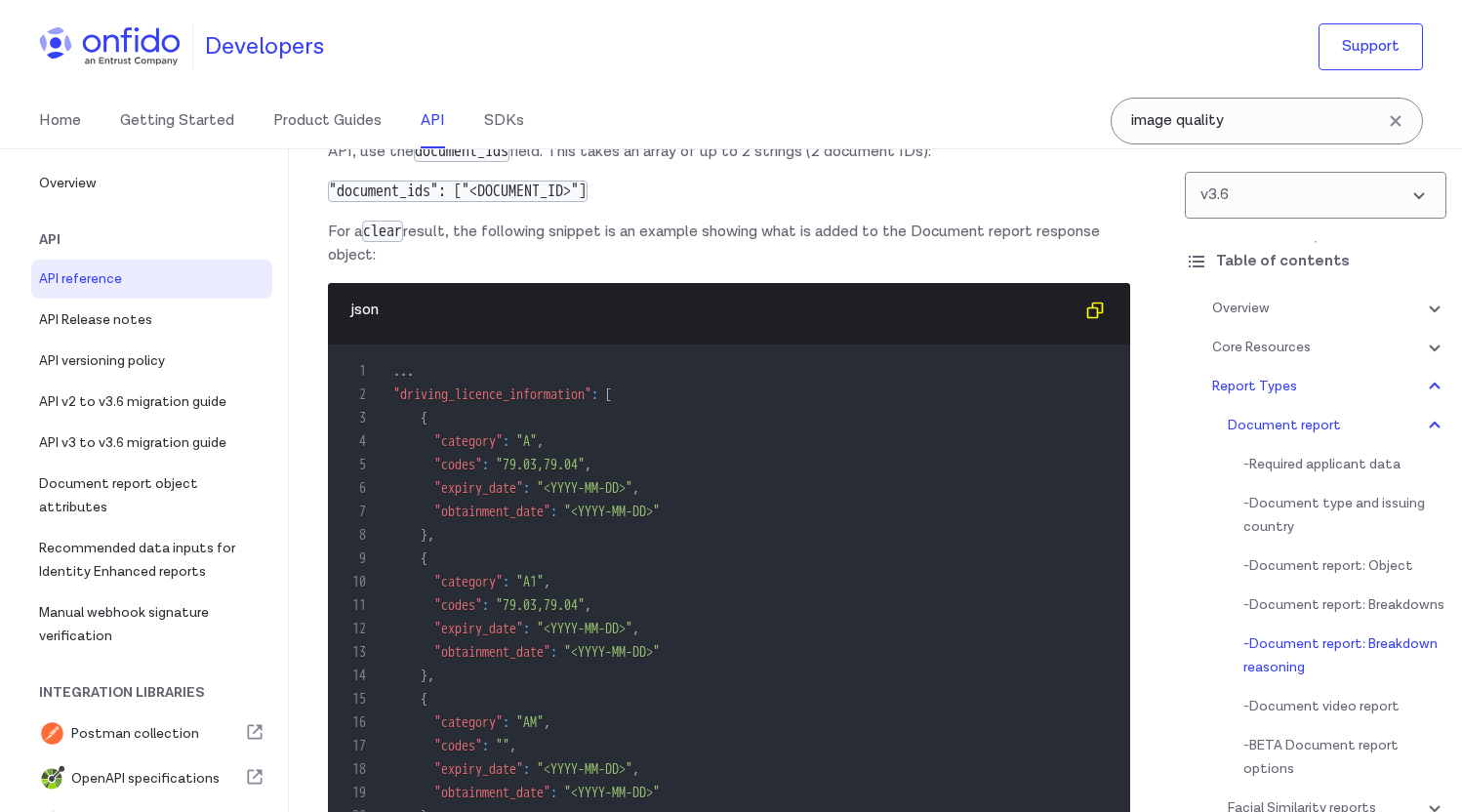 click at bounding box center (520, -4239) 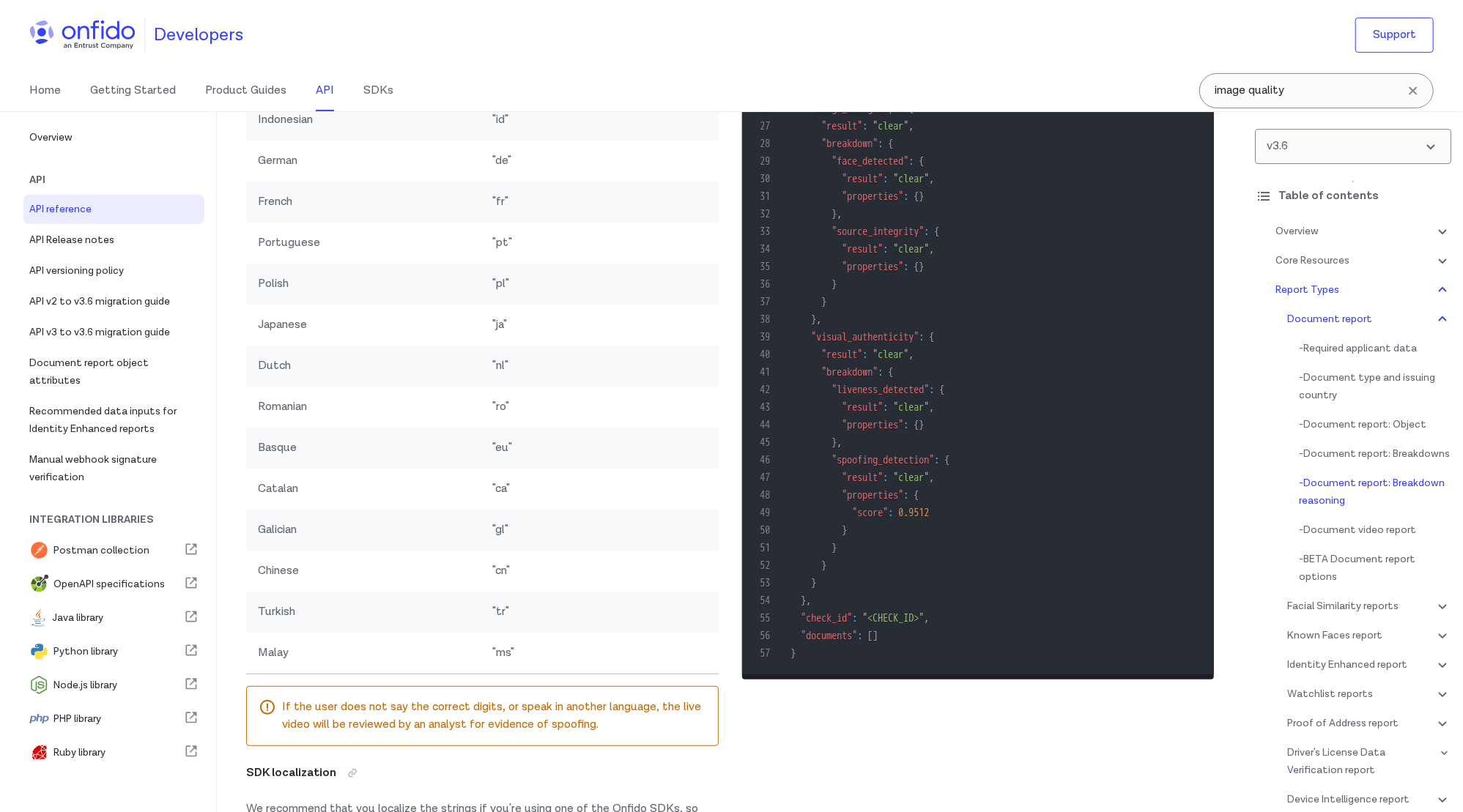 scroll, scrollTop: 60322, scrollLeft: 0, axis: vertical 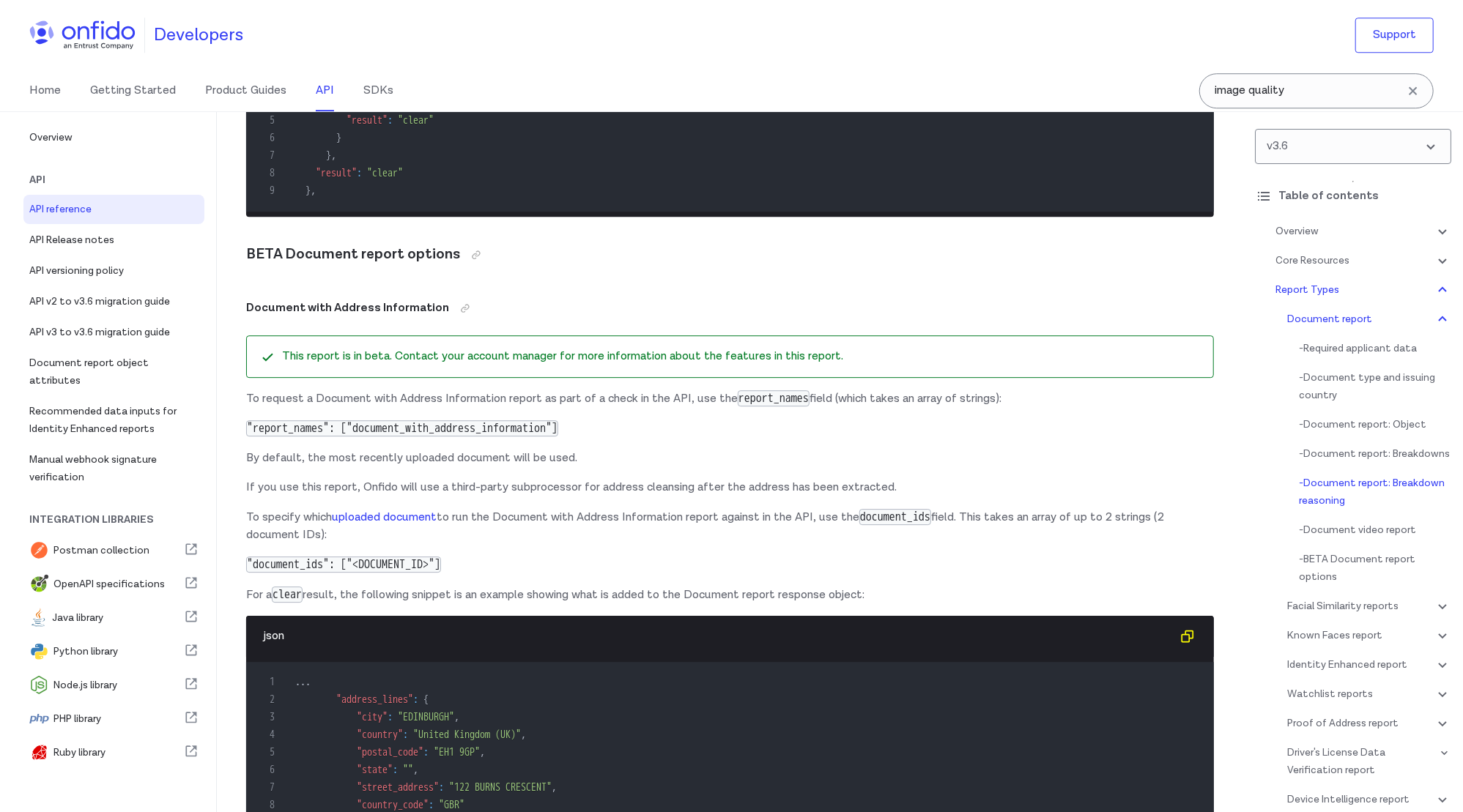 click on "Example Document report object 1 HTTP/1.1   201   Created 2 Content-Type :   application/json 3 4 { 5    "breakdown" :   { 6      "age_validation" :   { 7        "breakdown" :   { 8          "minimum_accepted_age" :   { 9            "properties" :   { } , 10            "result" :   "clear" 11          } 12        } , 13        "result" :   "clear" 14      } , 15      "compromised_document" :   { 16        "breakdown" :   { 17          "document_database" :   { 18            "properties" :   { } , 19            "result" :   "clear" 20          } , 21          "repeat_attempts" :   { 22            "properties" :   { } , 23            "result" :   "clear" 24          } 25        } , 26        "result" :   "clear" 27      } , 28      "data_comparison" :   { 29        "breakdown" :   { 30          "date_of_birth" :   { 31            "properties" :   { } , 32            "result" :   "clear" 33          } , 34          "date_of_expiry" :   { 35            "properties" :   { } , 36            "result" :   null 37 } ," at bounding box center (984, -4530) 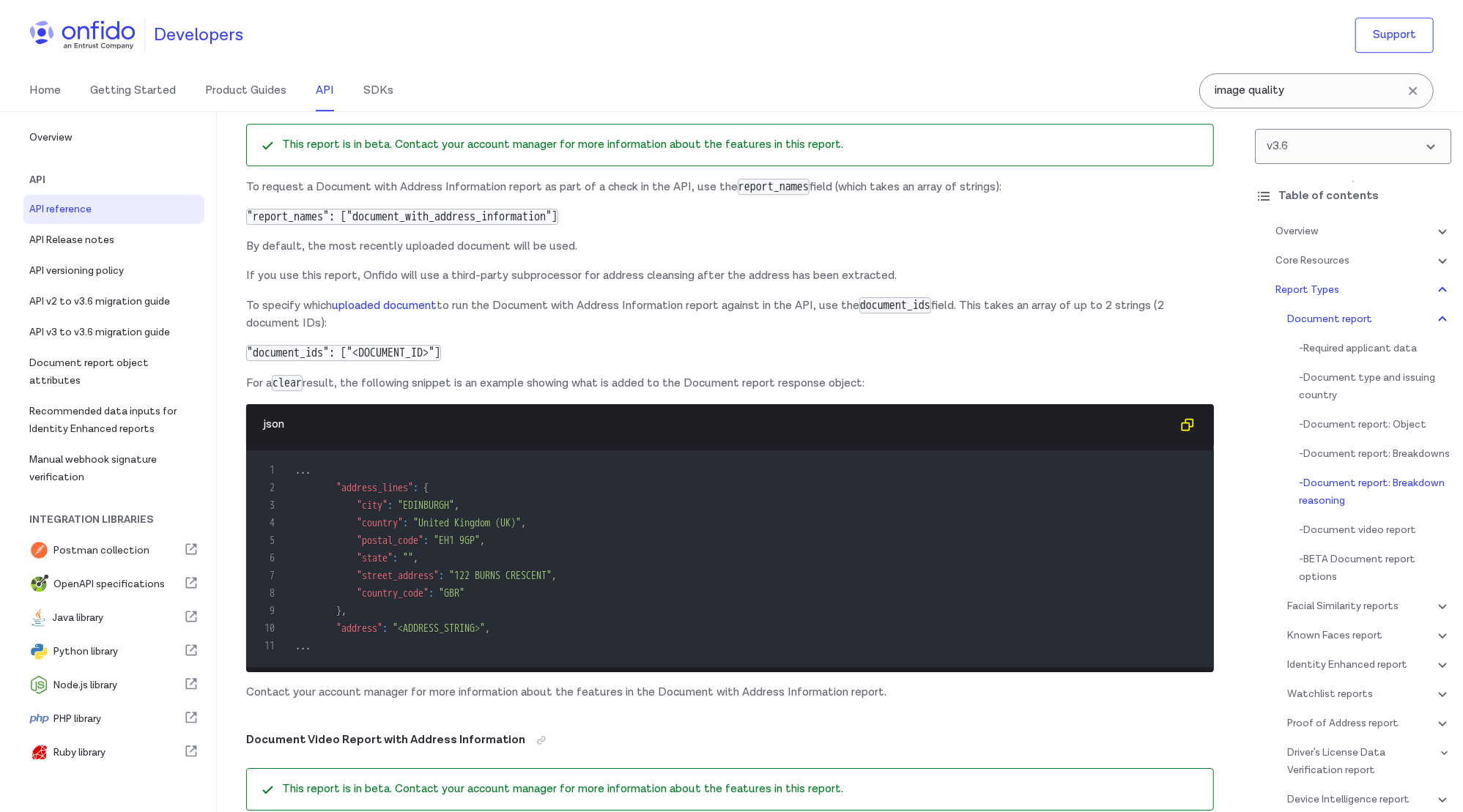 scroll, scrollTop: 60535, scrollLeft: 0, axis: vertical 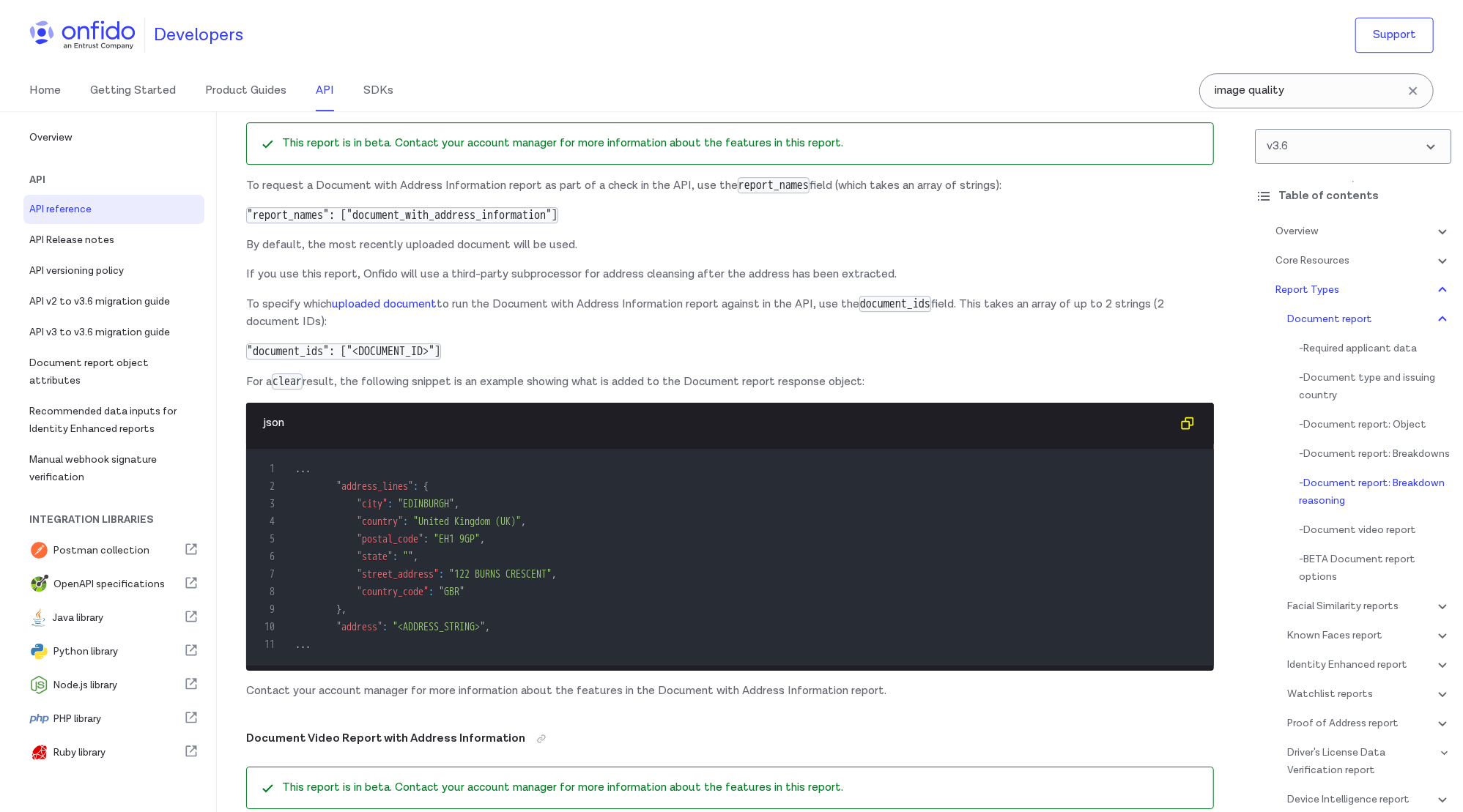 click 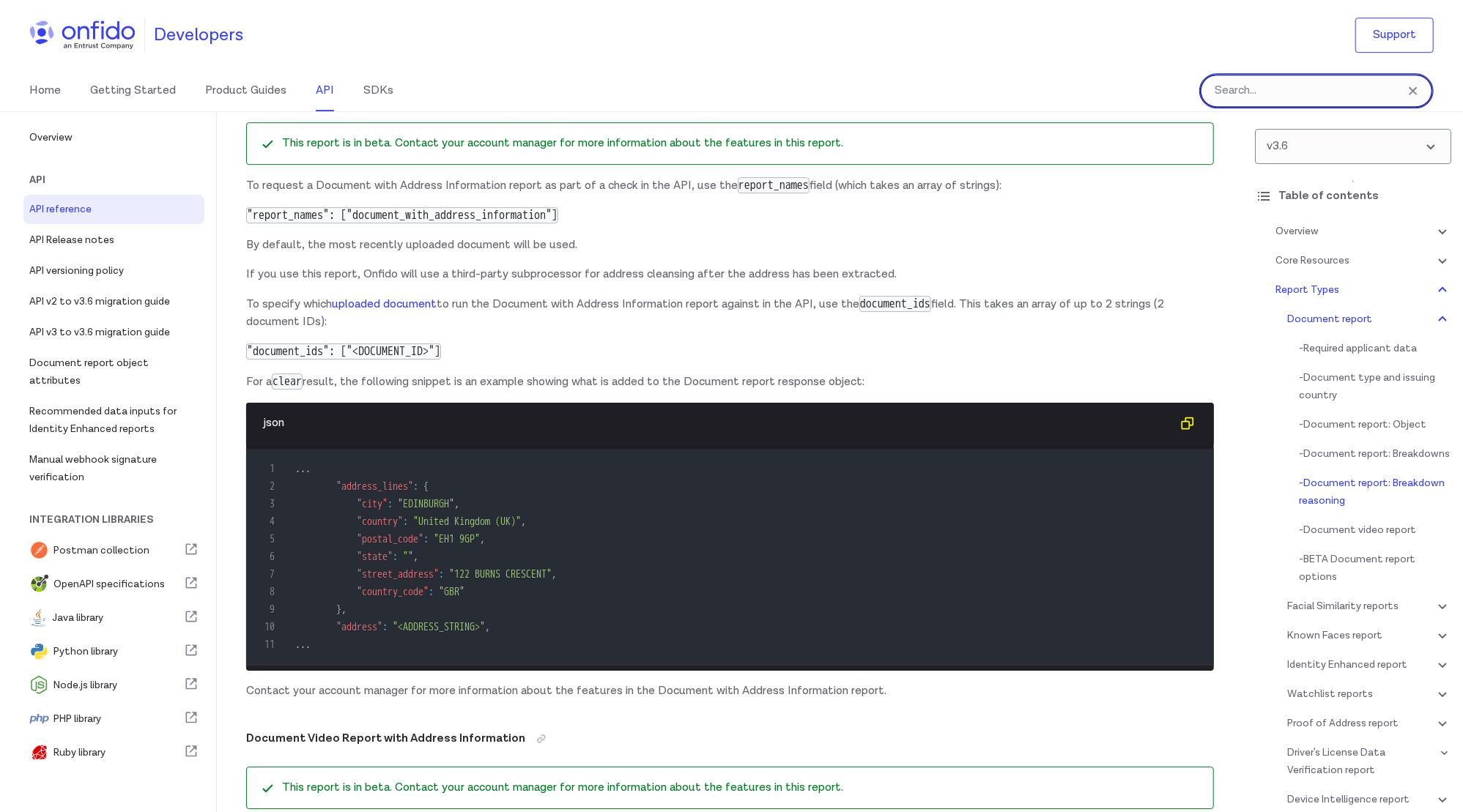 click at bounding box center [1316, 91] 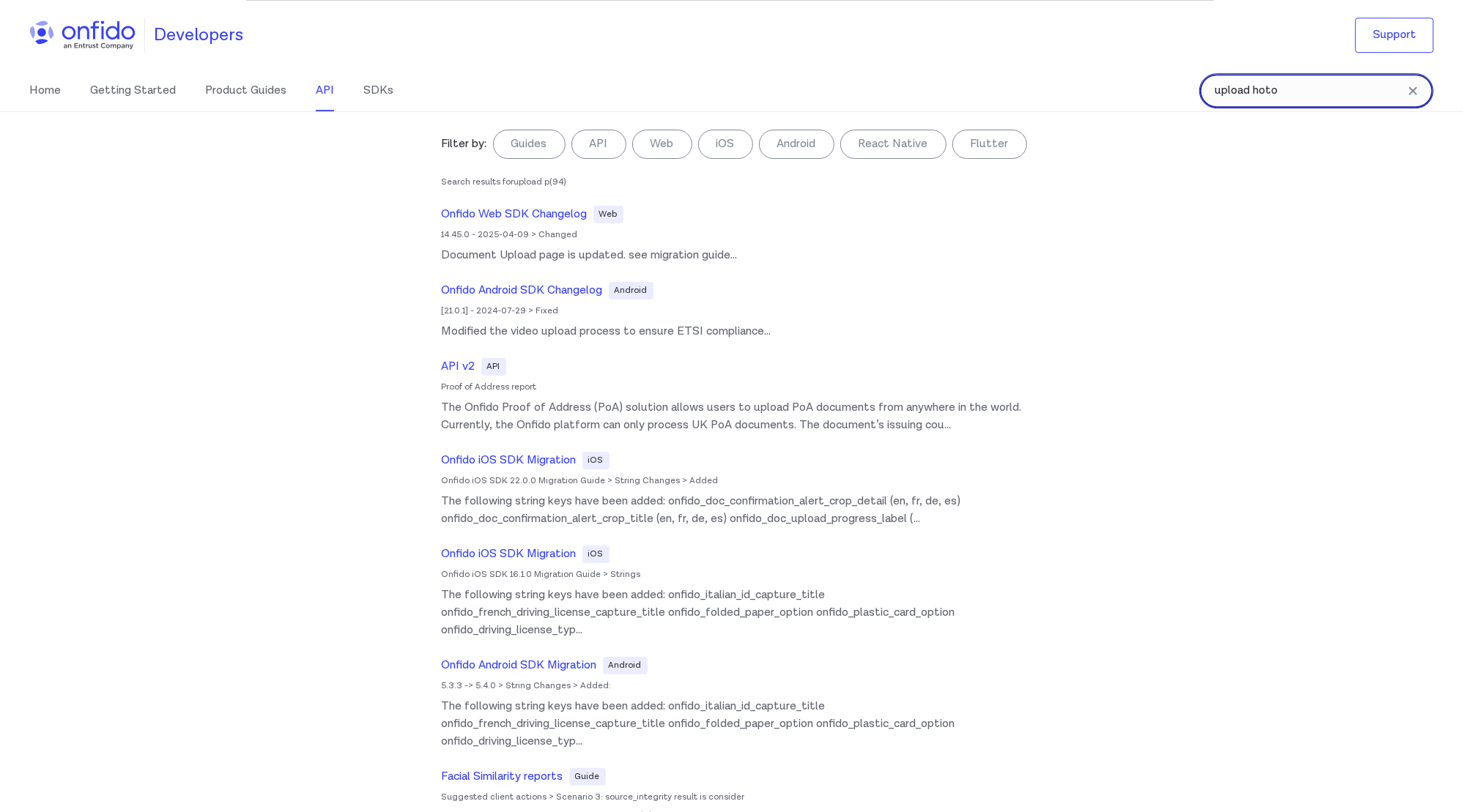 type on "upload hoto" 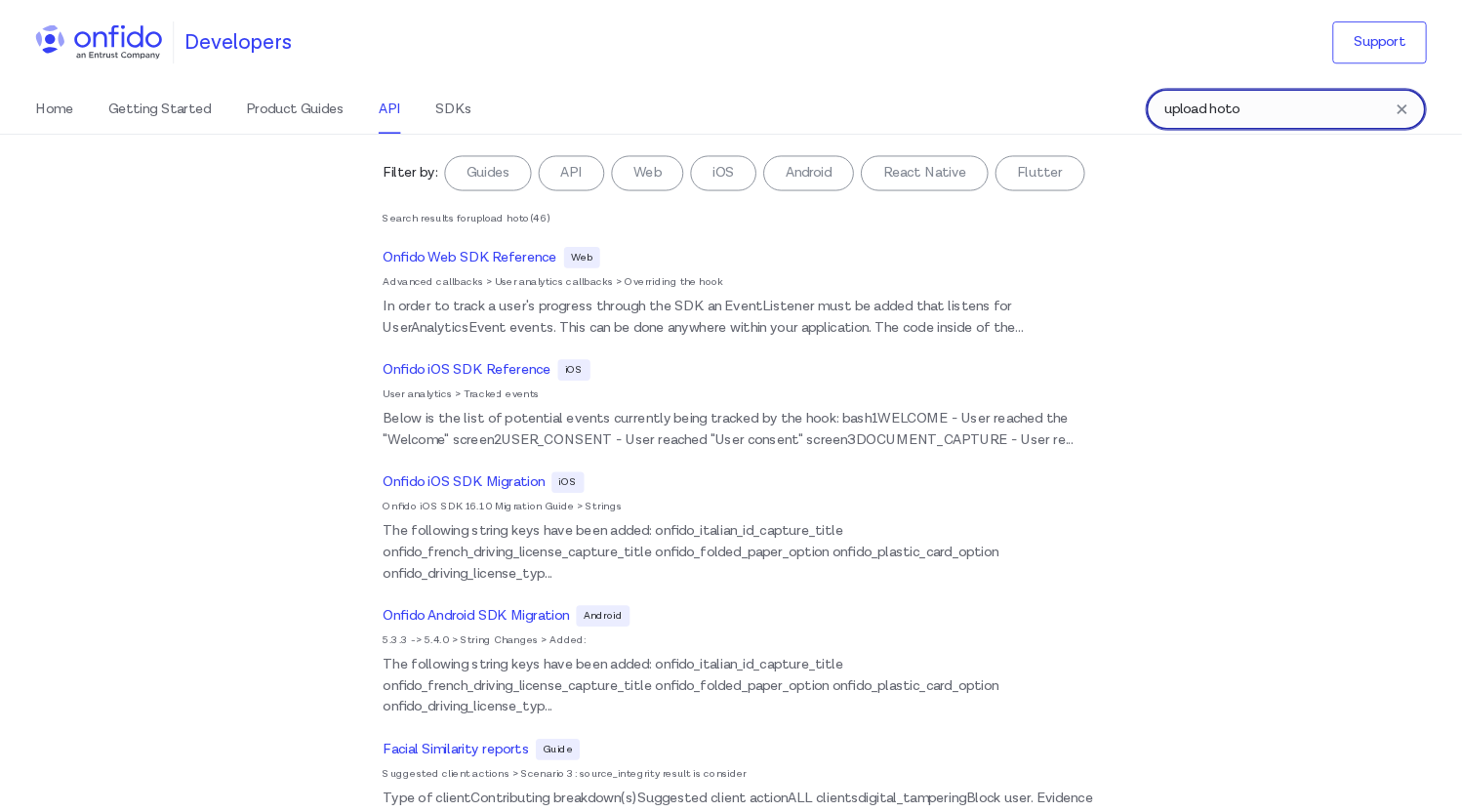 scroll, scrollTop: 80690, scrollLeft: 0, axis: vertical 